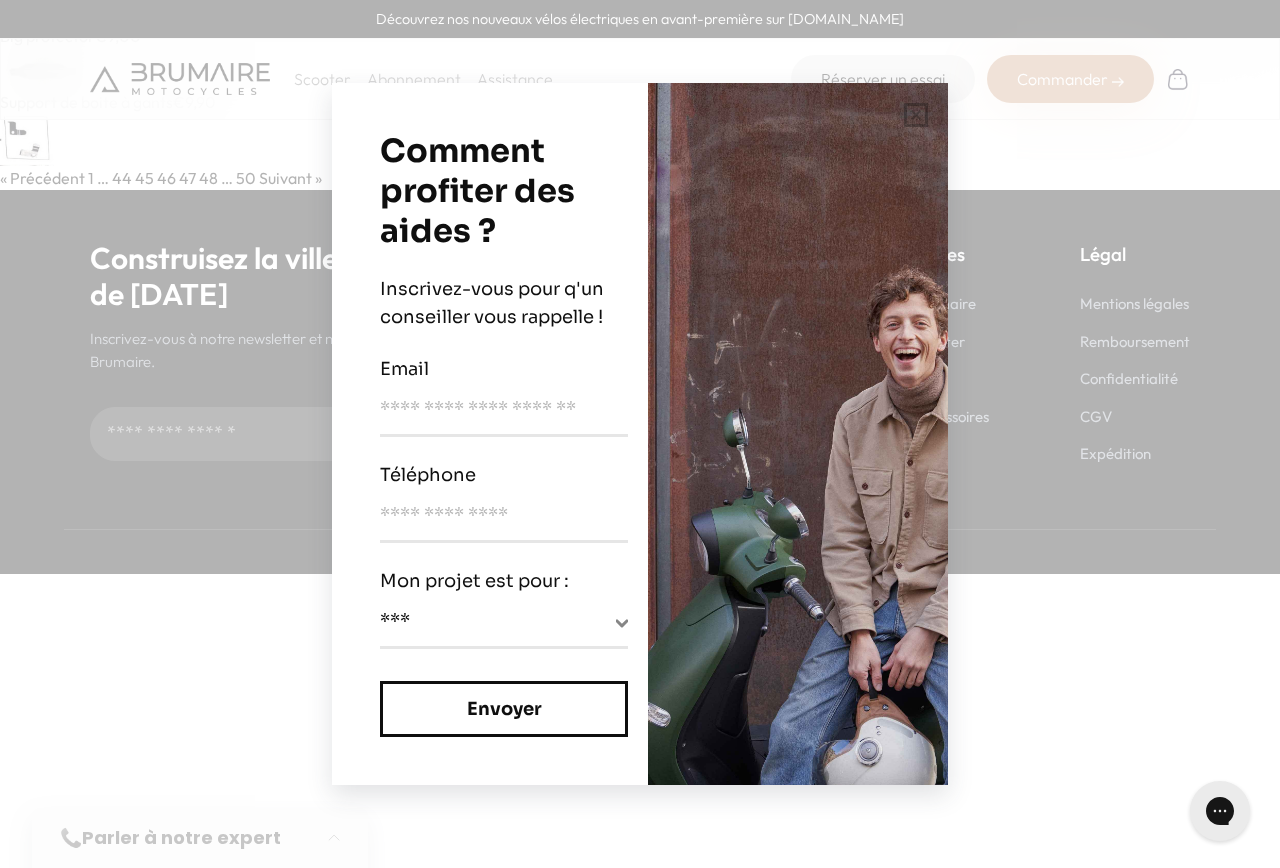 scroll, scrollTop: 0, scrollLeft: 0, axis: both 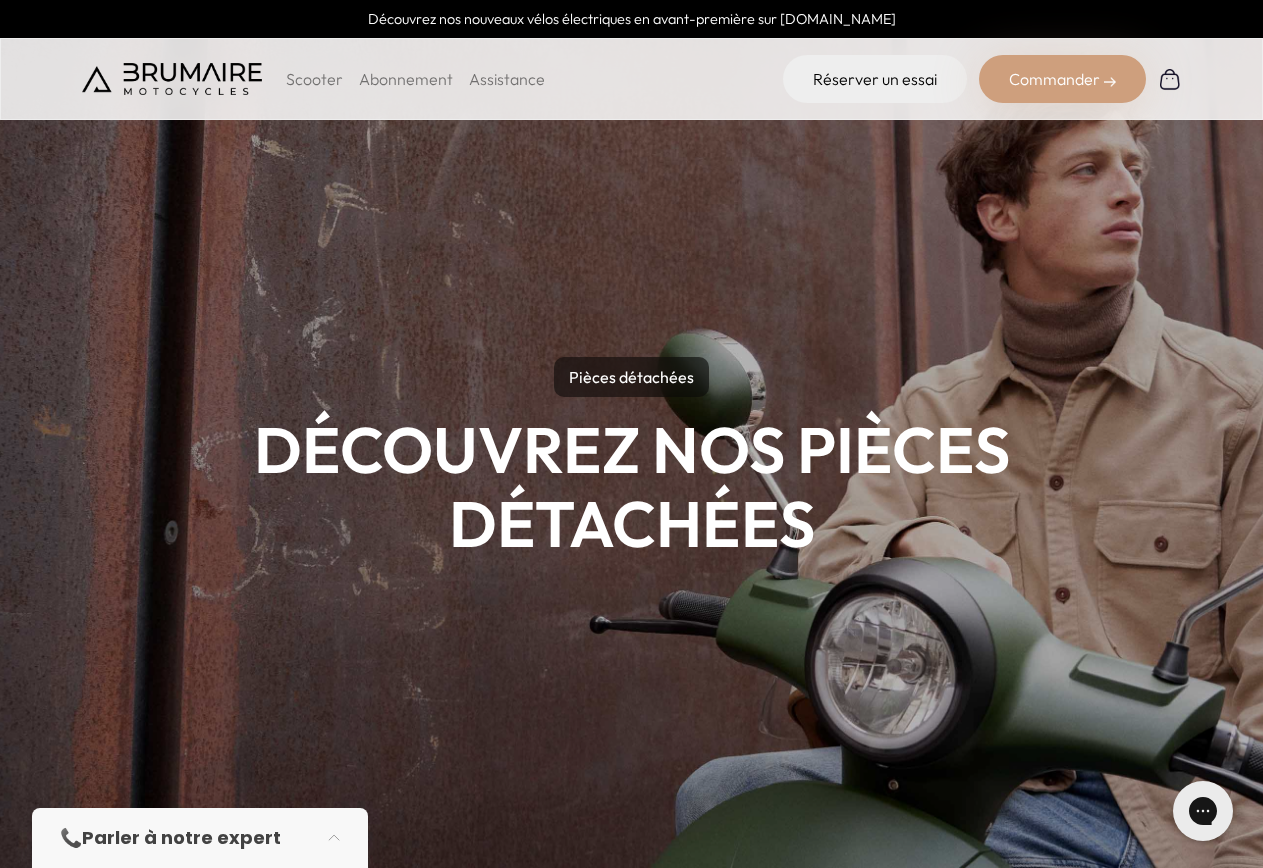 click on "Commander" at bounding box center [1062, 79] 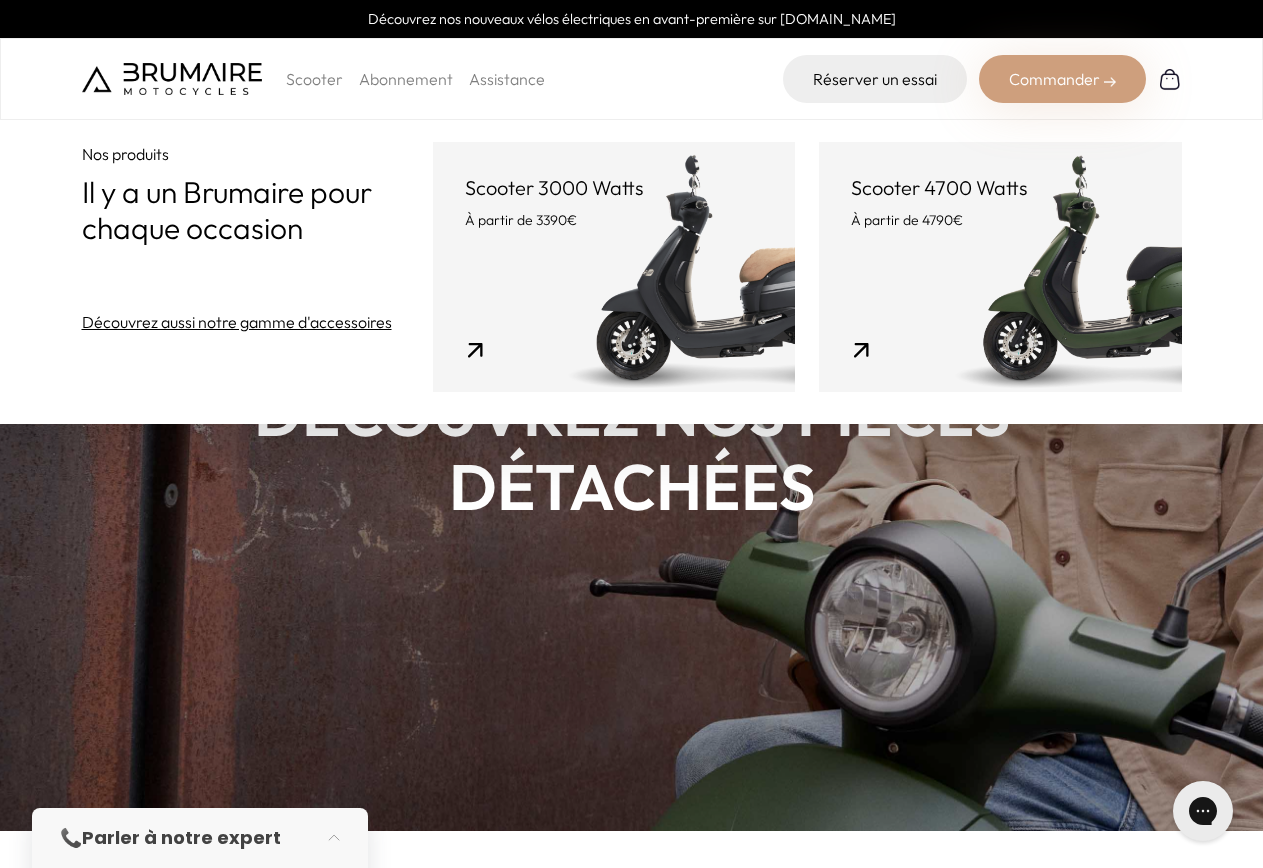 scroll, scrollTop: 0, scrollLeft: 0, axis: both 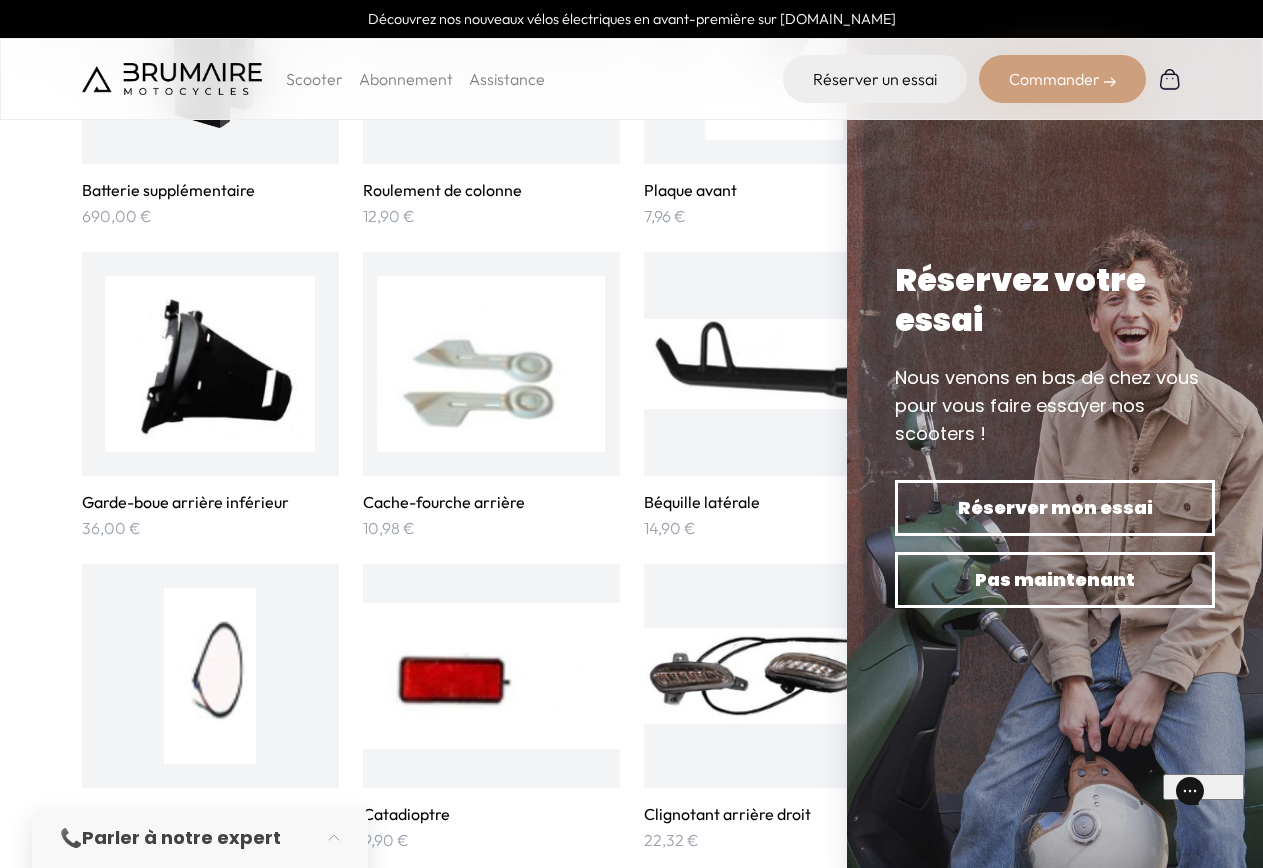 click at bounding box center (209, 364) 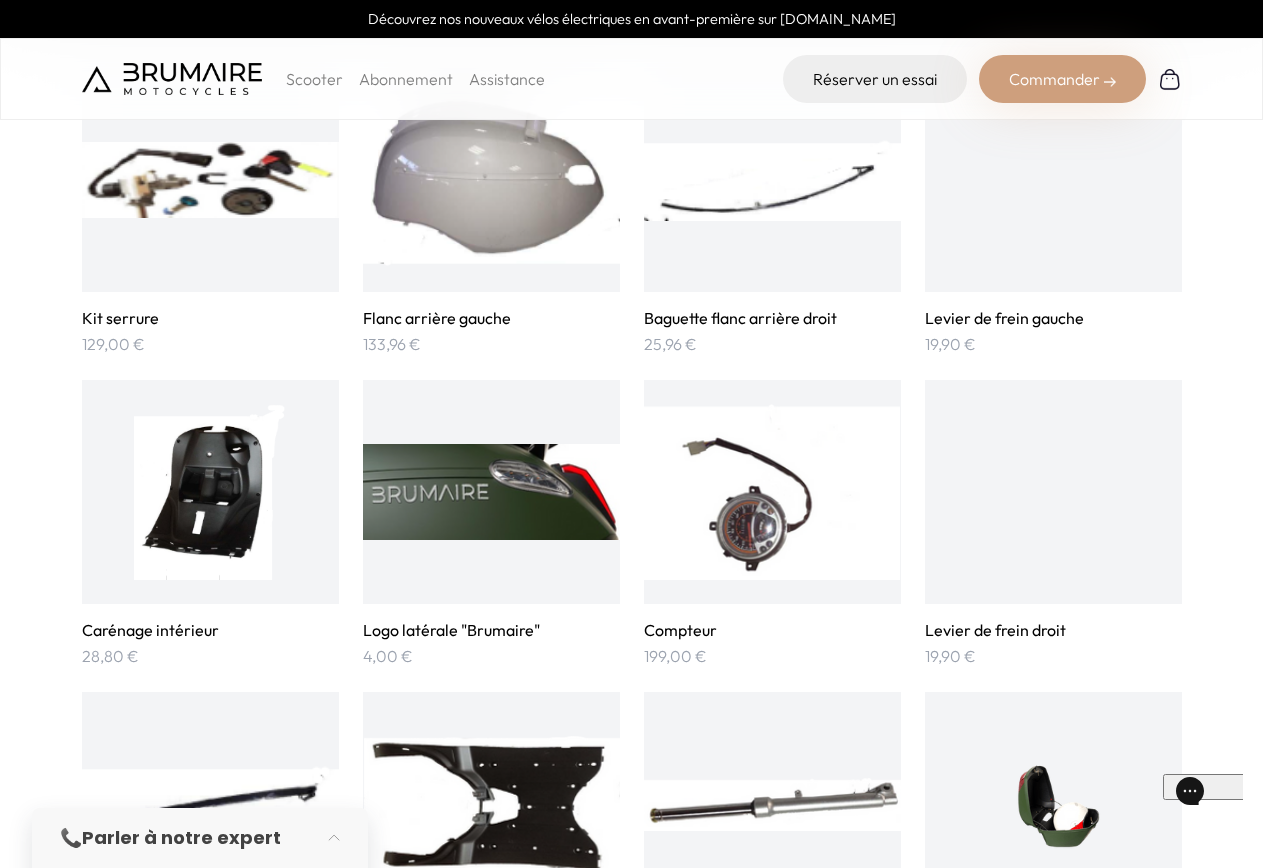 scroll, scrollTop: 1408, scrollLeft: 0, axis: vertical 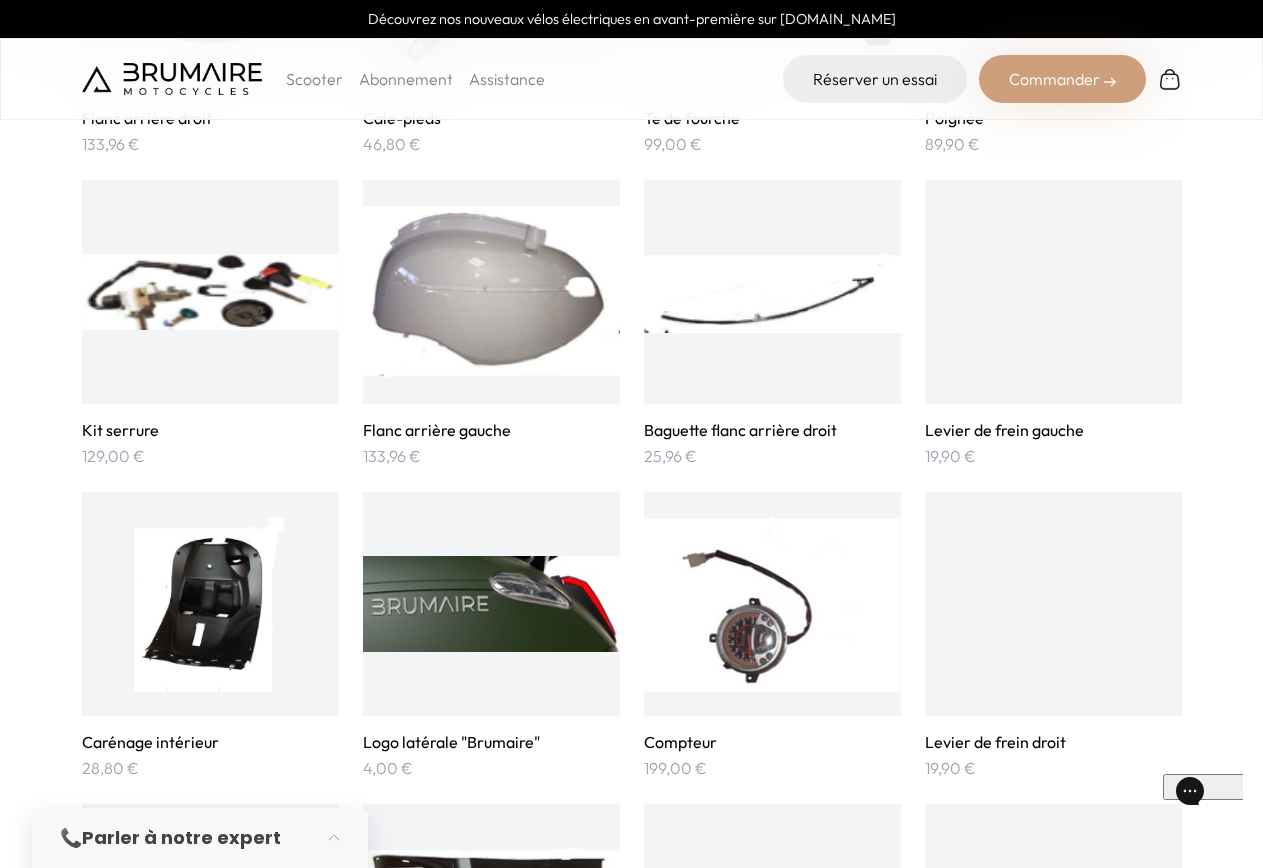 click at bounding box center [491, 604] 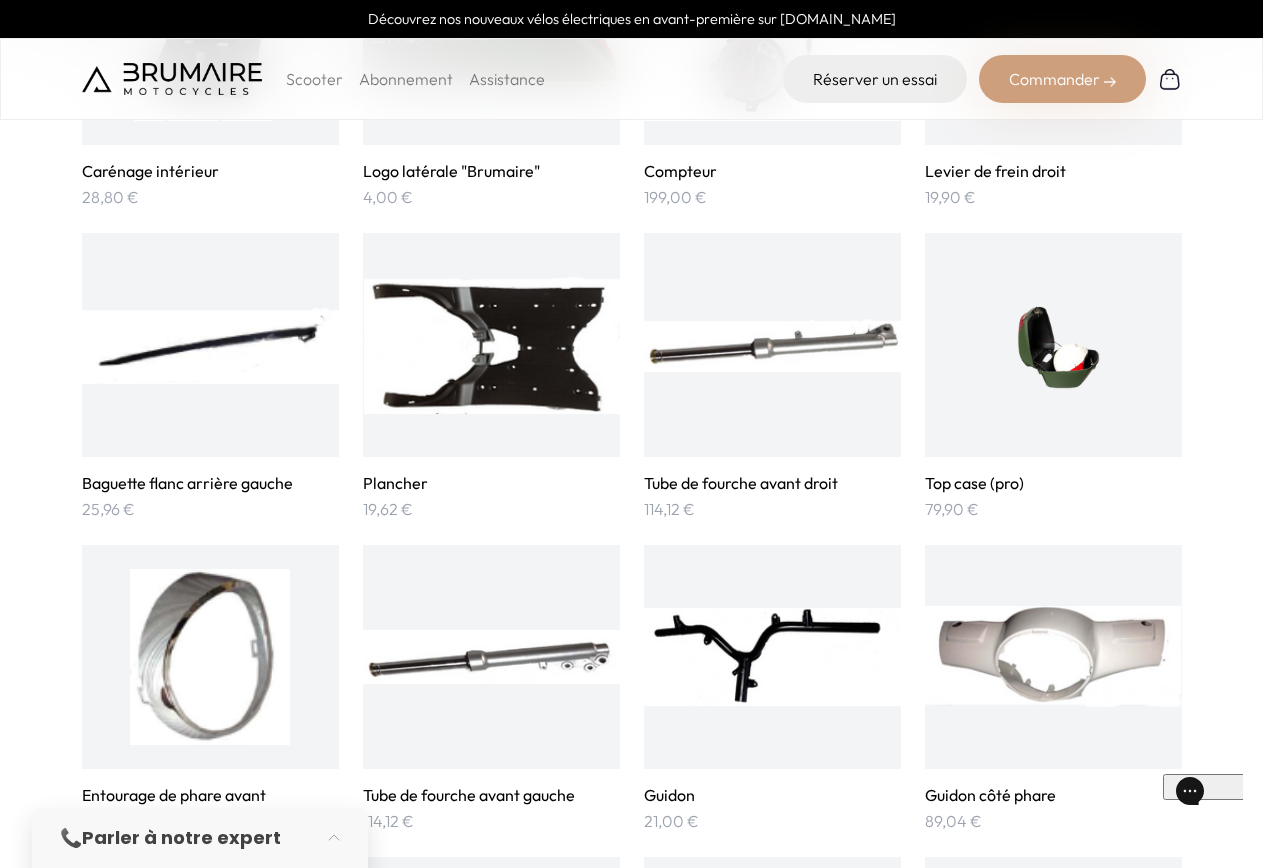 scroll, scrollTop: 0, scrollLeft: 0, axis: both 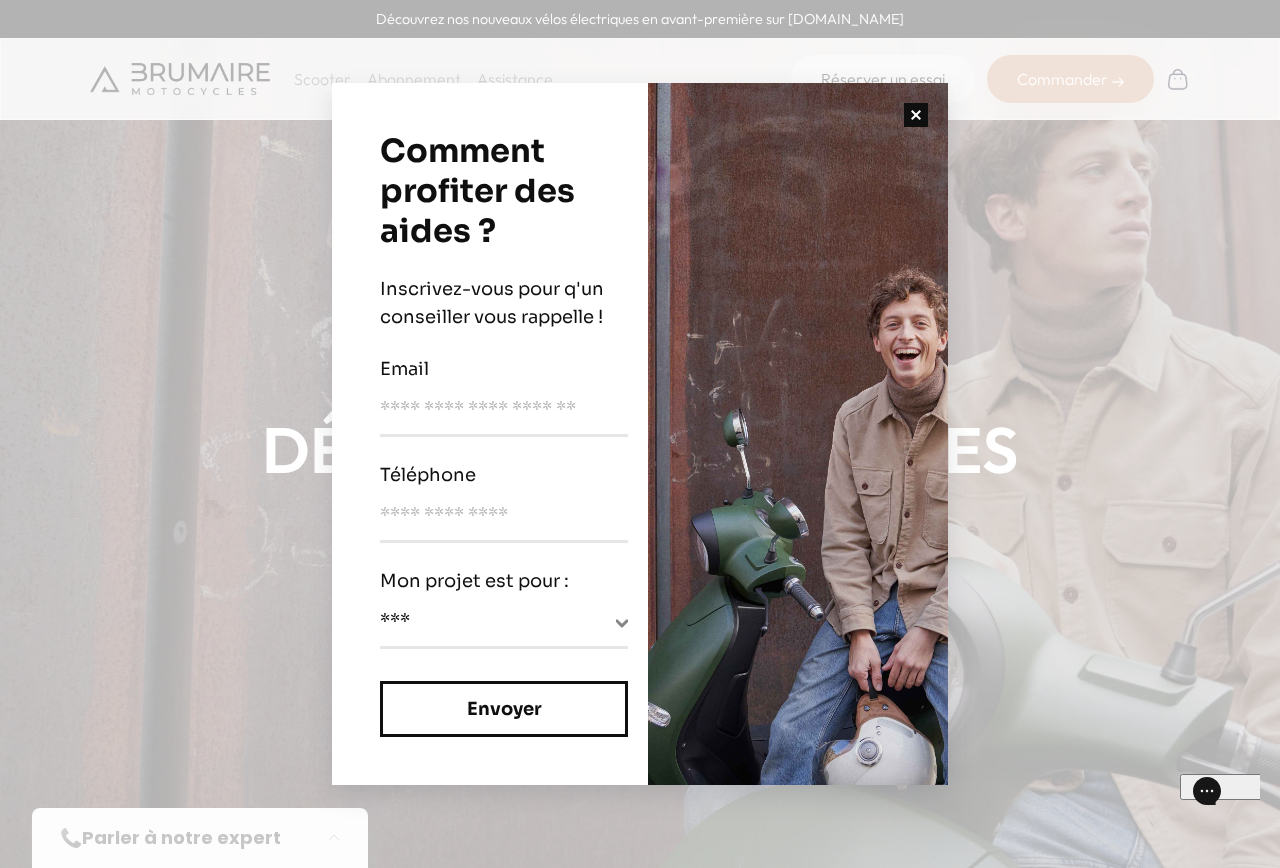 click at bounding box center [916, 115] 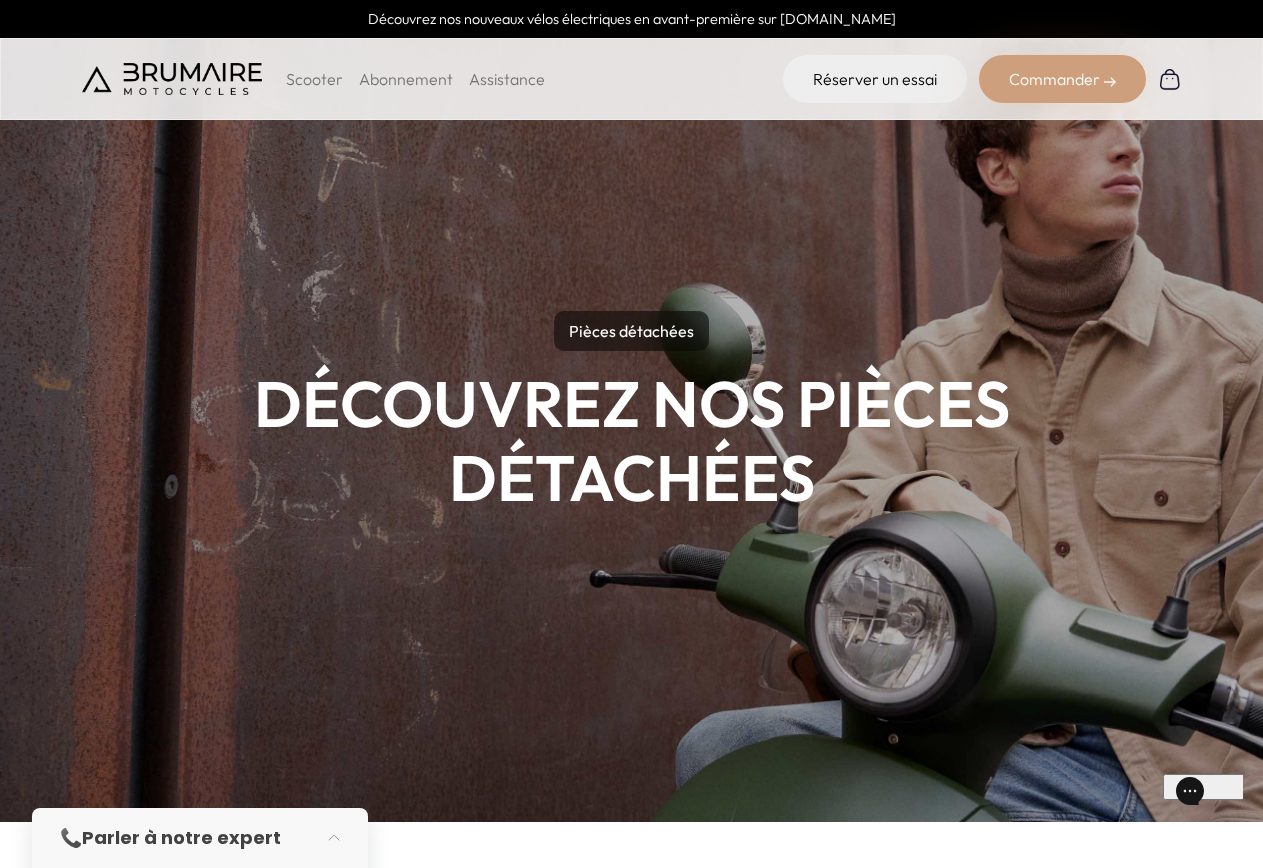 scroll, scrollTop: 0, scrollLeft: 0, axis: both 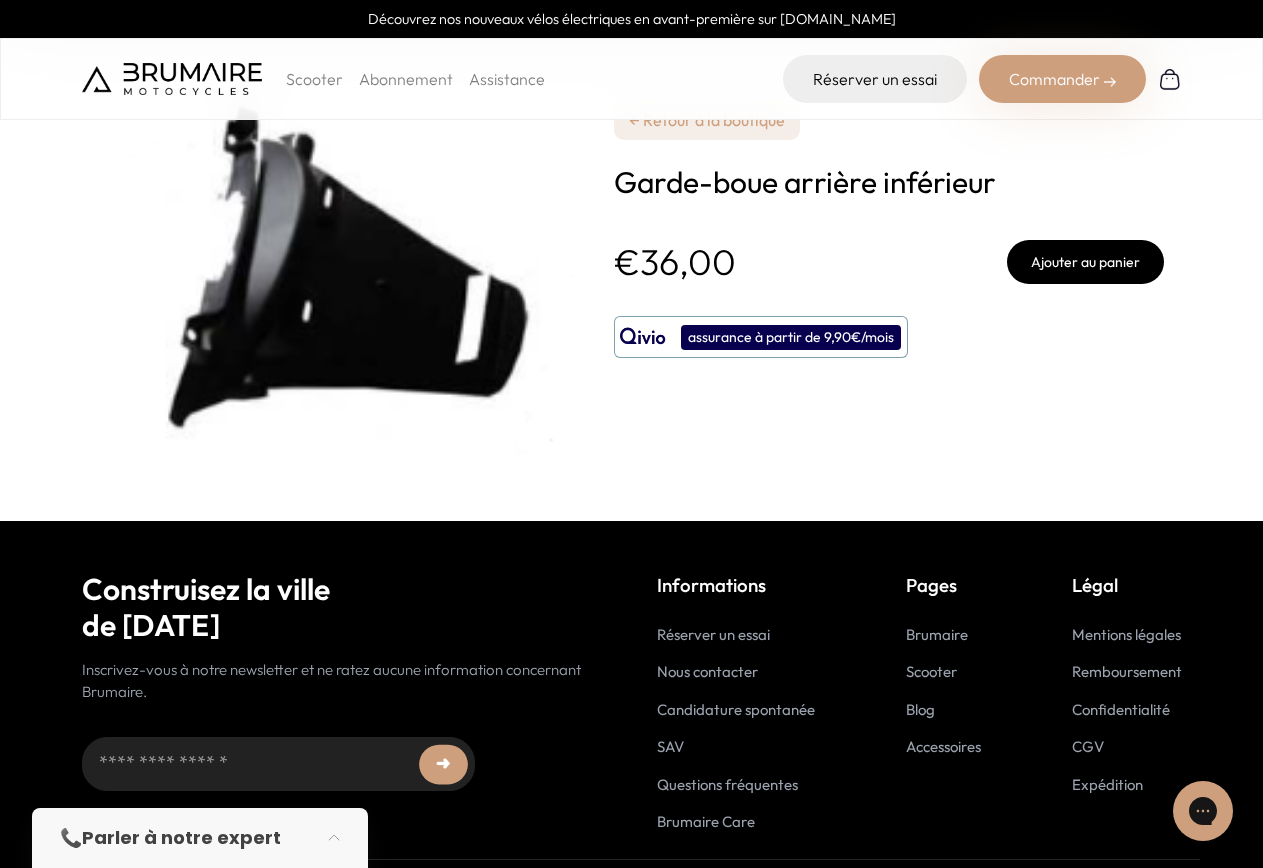click on "Ajouter au panier" at bounding box center [1085, 262] 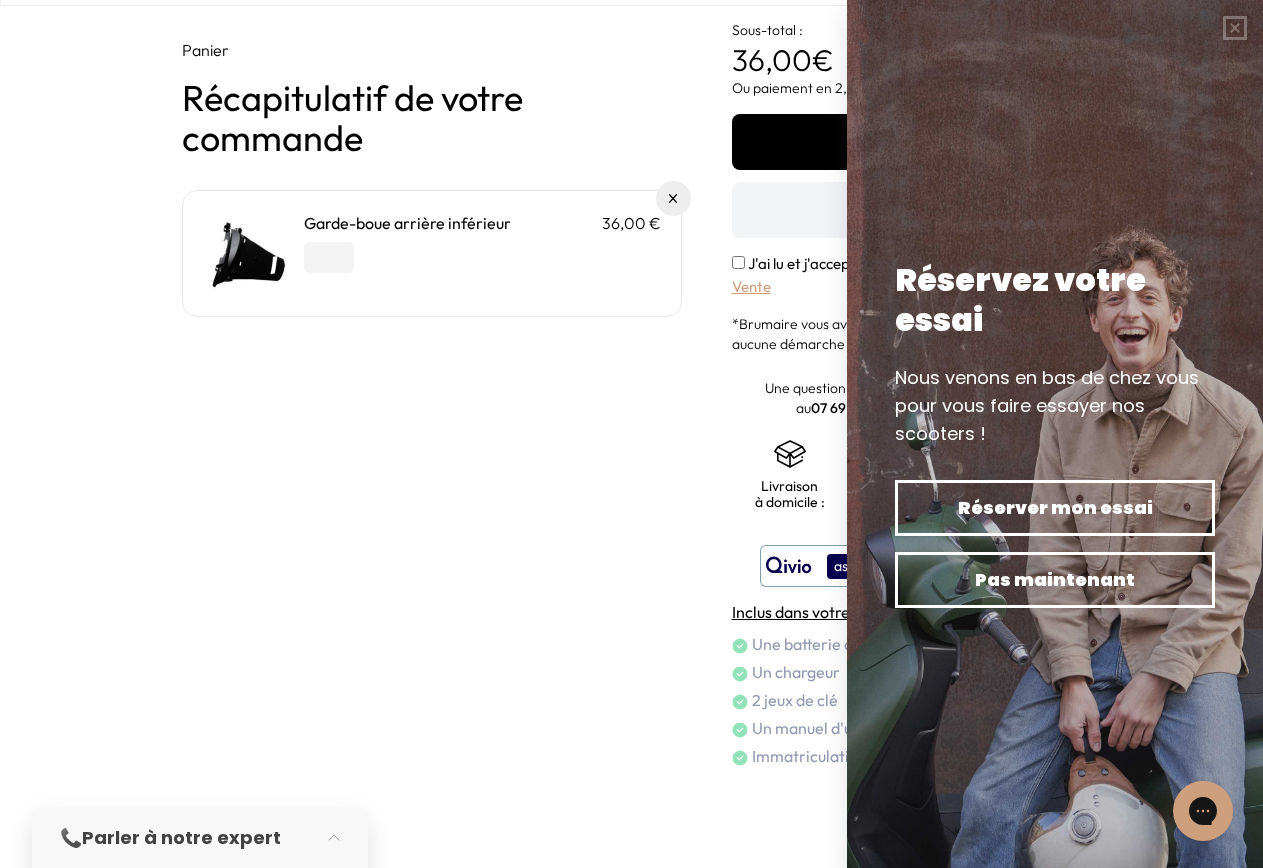 scroll, scrollTop: 0, scrollLeft: 0, axis: both 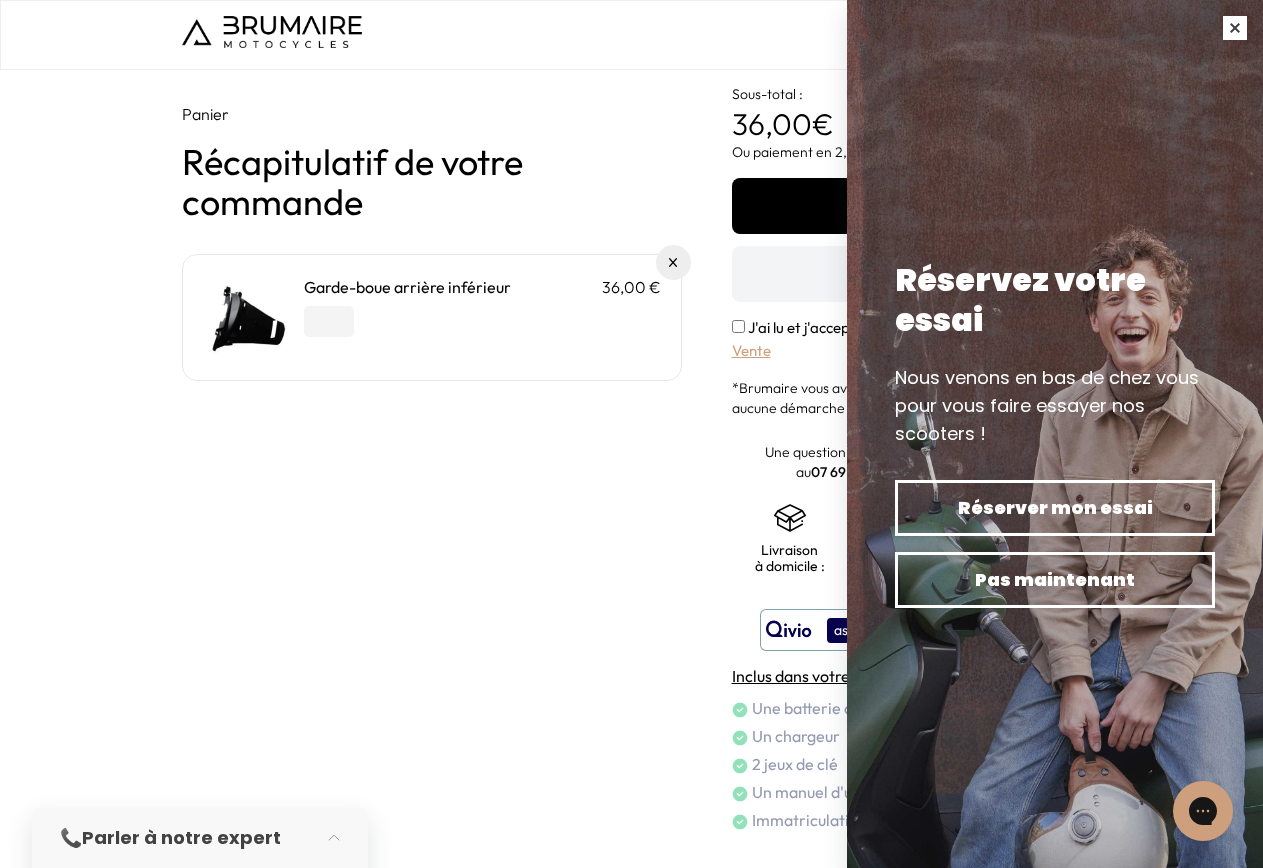 click at bounding box center (1235, 28) 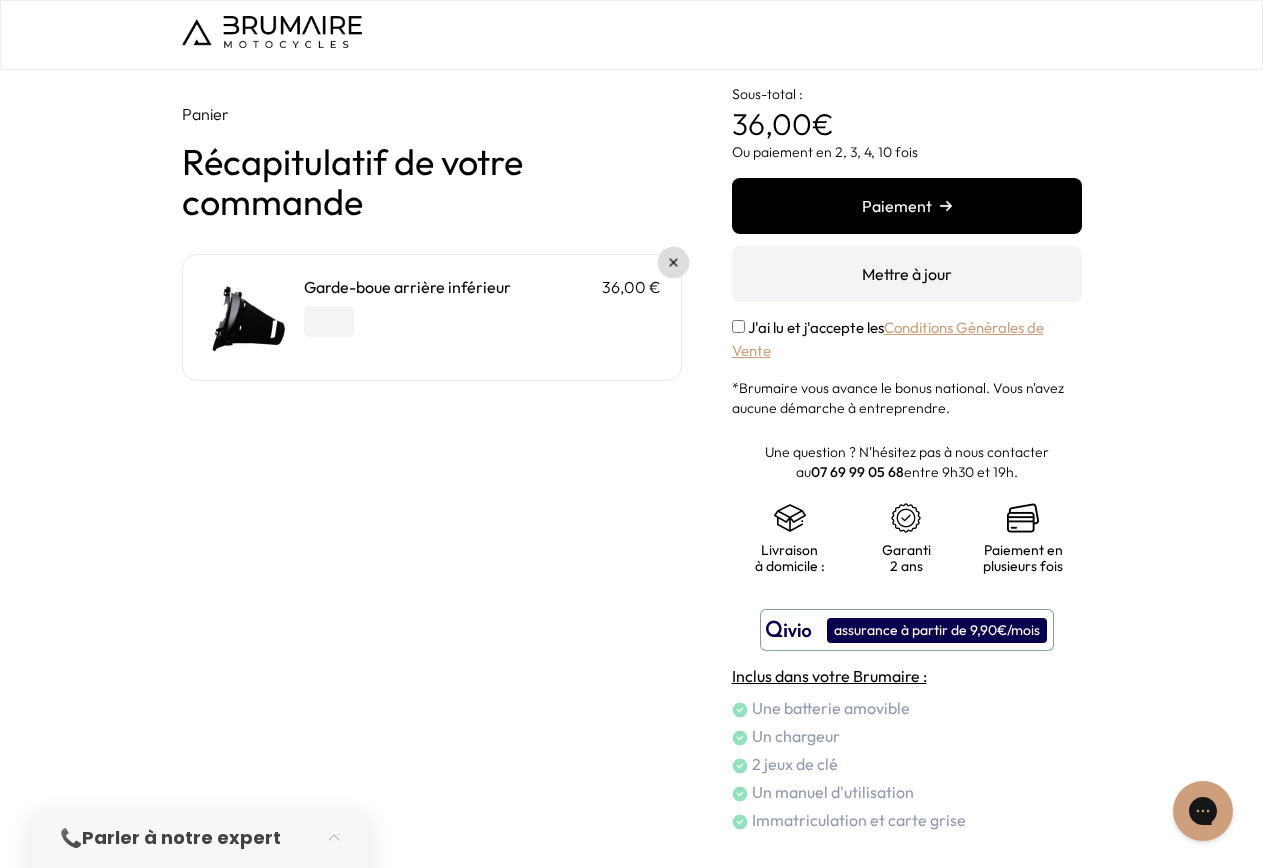 click at bounding box center [673, 263] 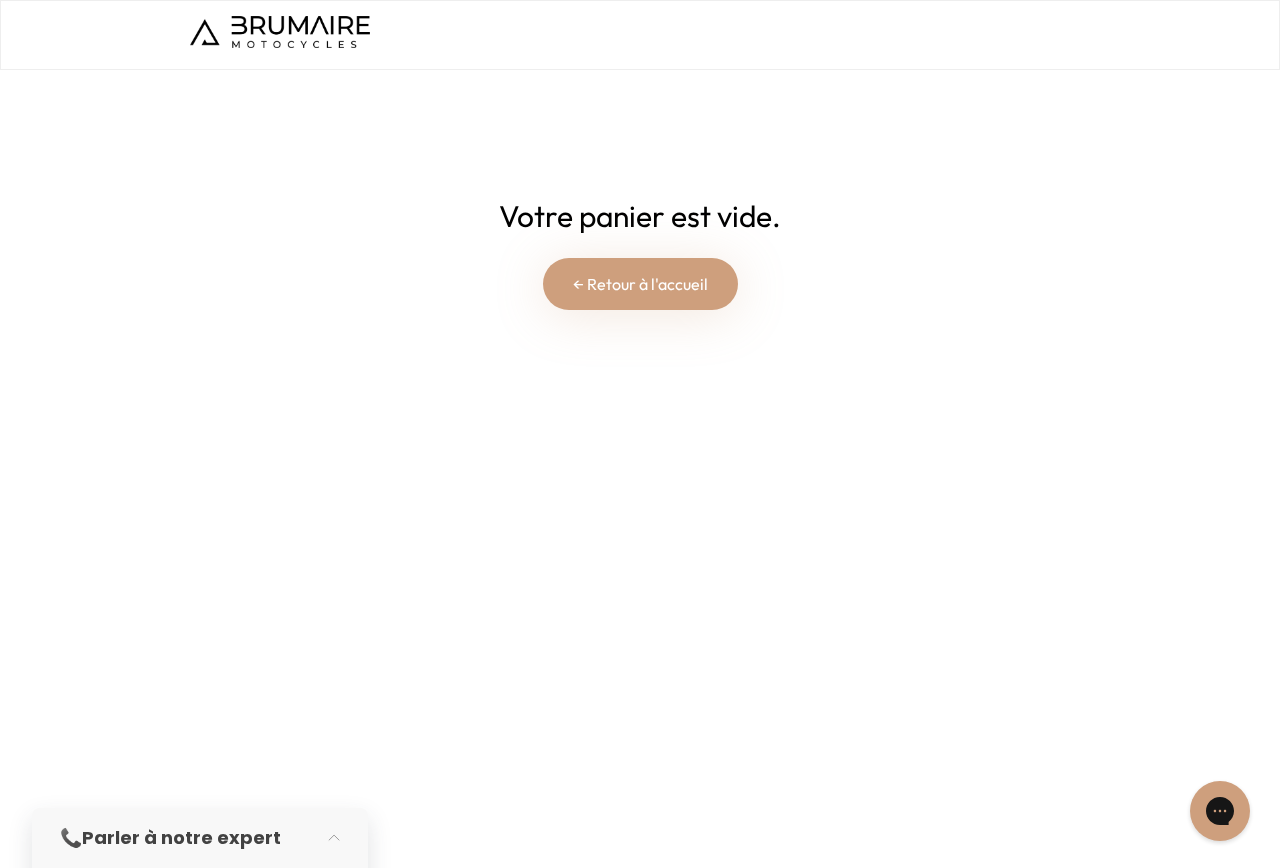 scroll, scrollTop: 0, scrollLeft: 0, axis: both 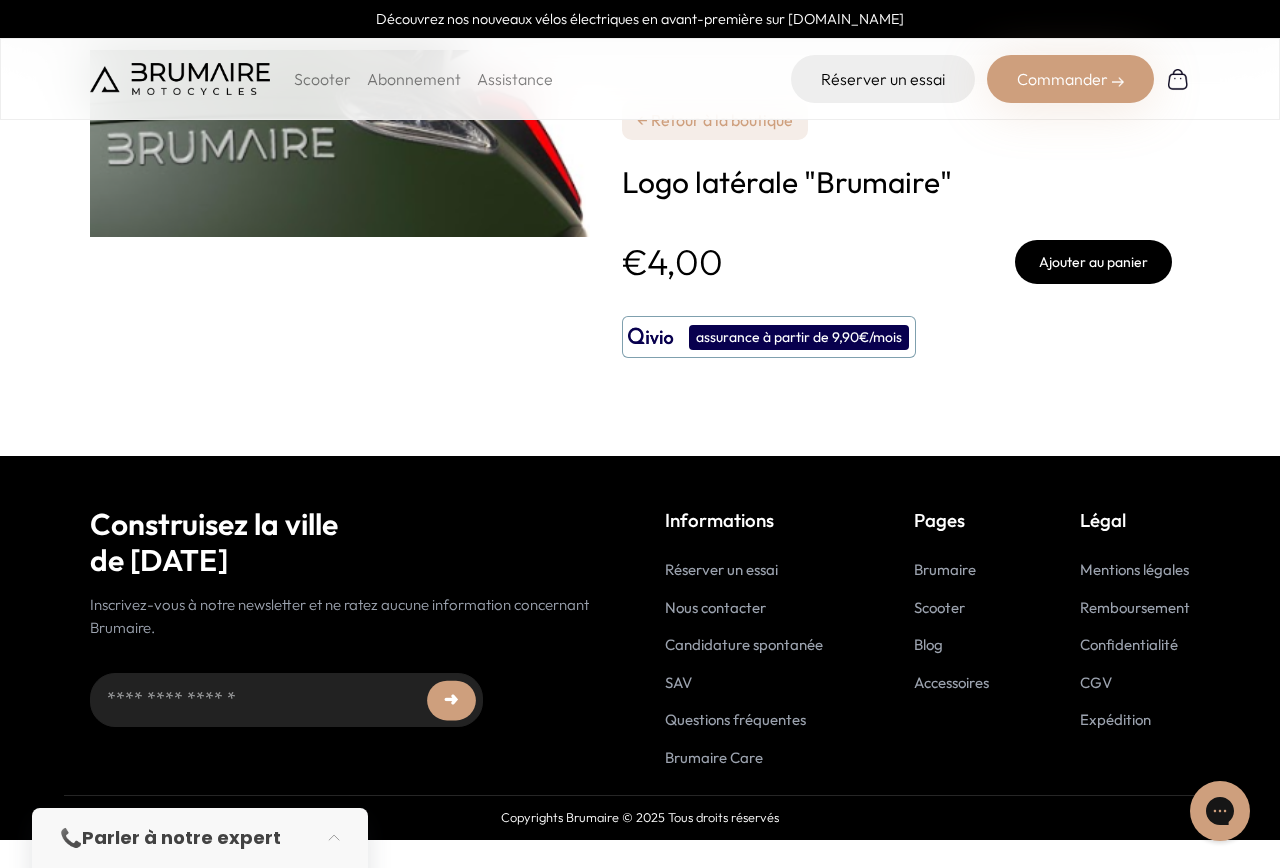 drag, startPoint x: 487, startPoint y: 316, endPoint x: 488, endPoint y: 367, distance: 51.009804 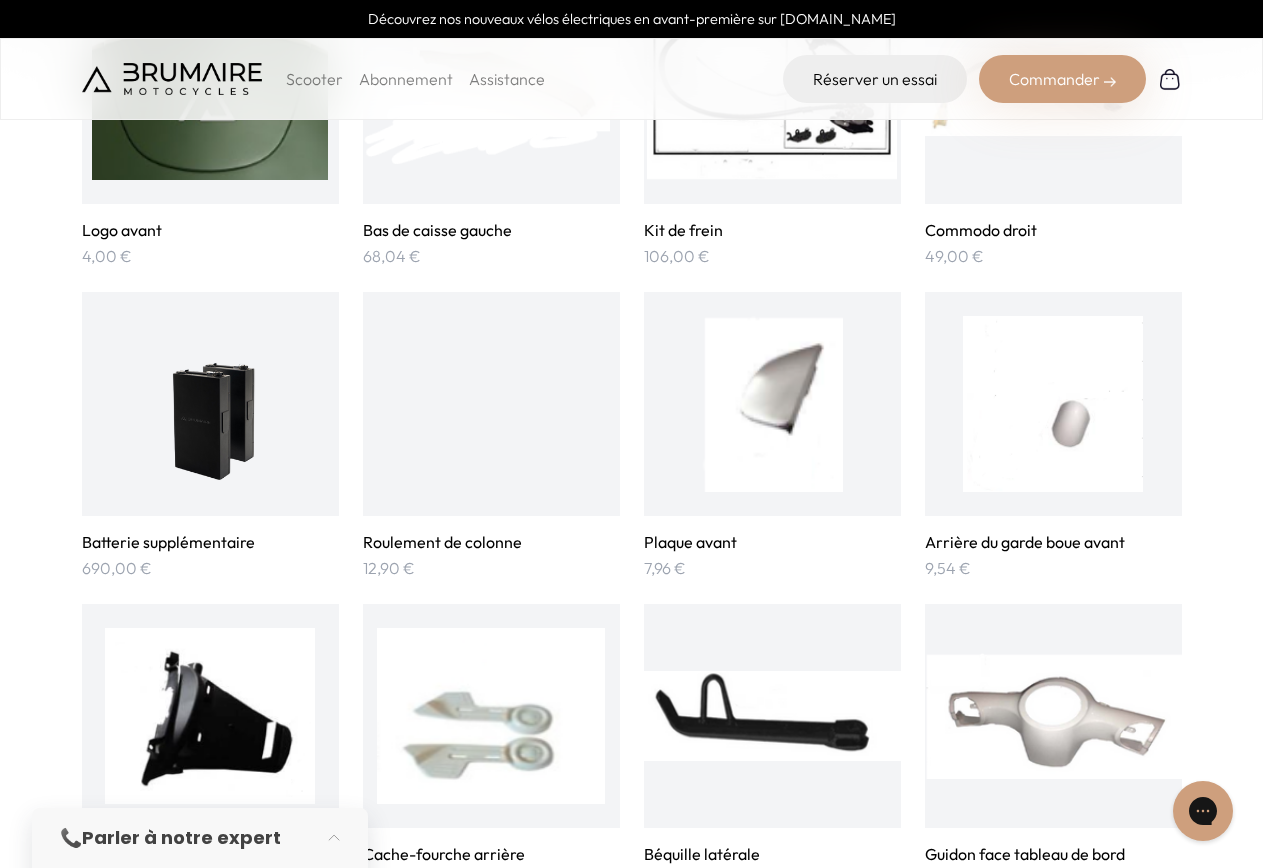 scroll, scrollTop: 3100, scrollLeft: 0, axis: vertical 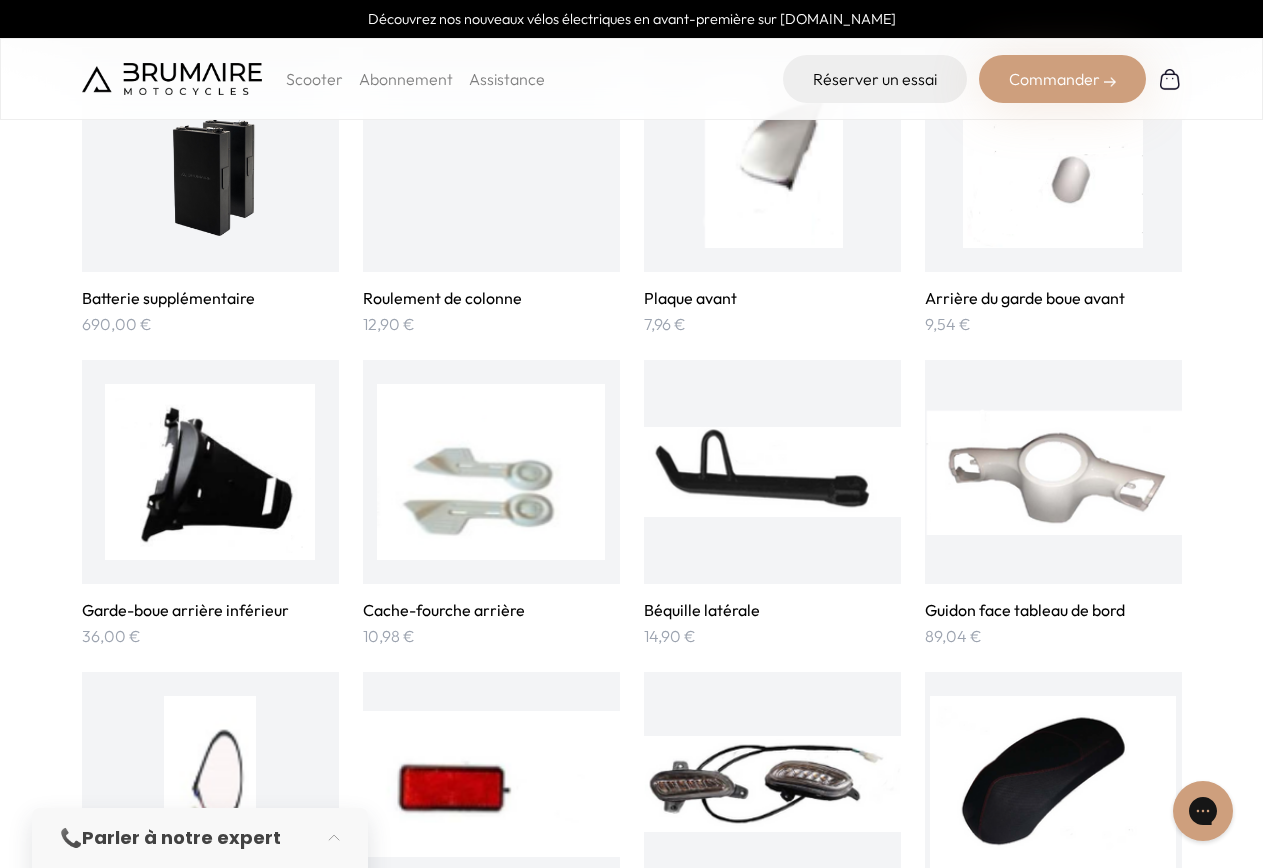 click at bounding box center [209, 472] 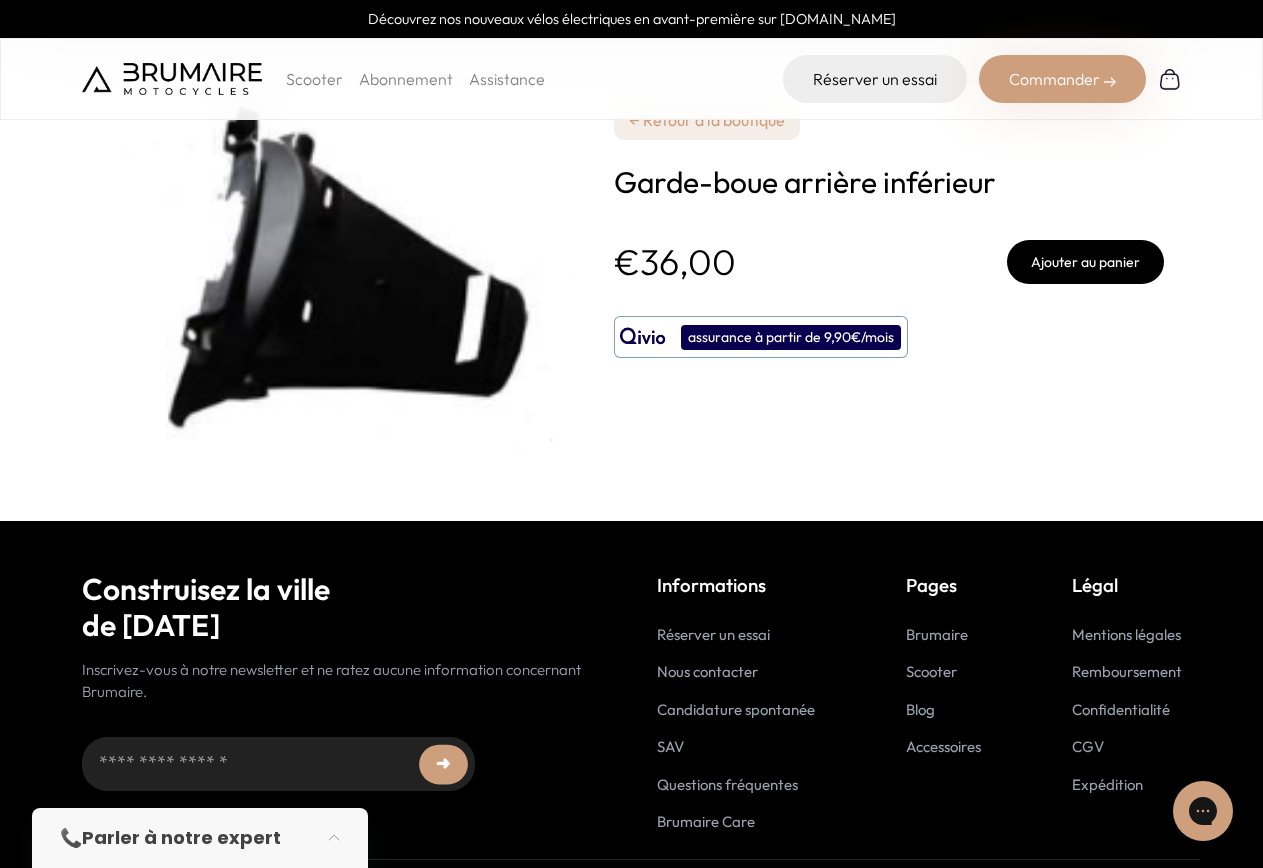 scroll, scrollTop: 0, scrollLeft: 0, axis: both 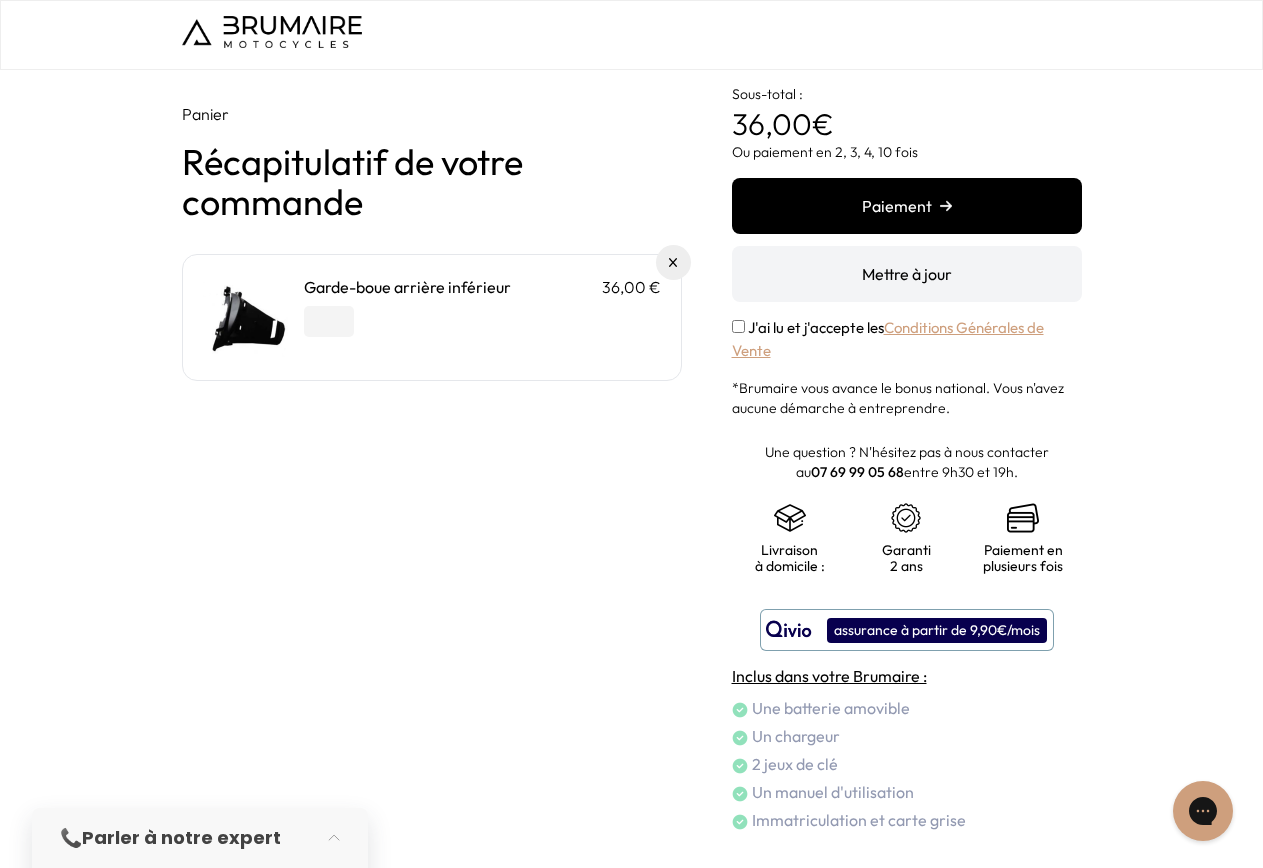 click on "Paiement" at bounding box center [907, 206] 